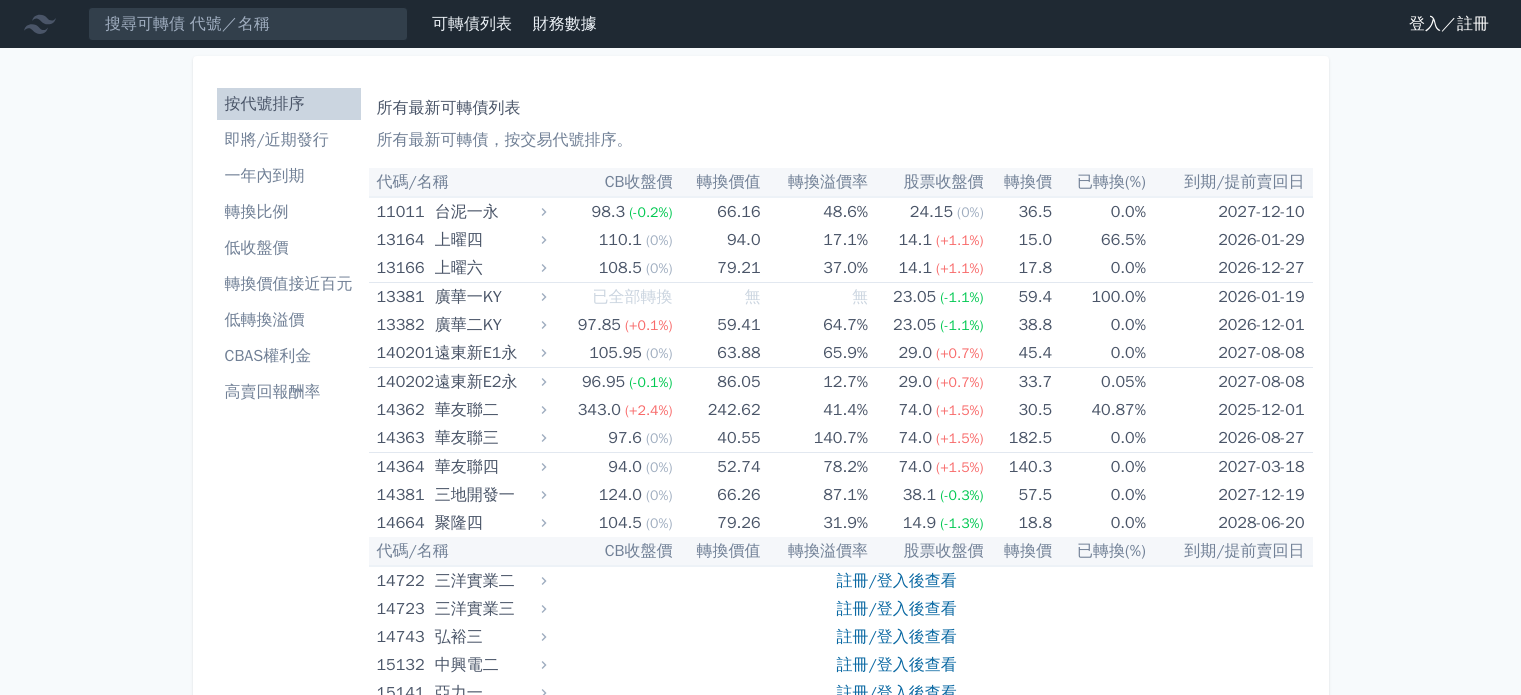 scroll, scrollTop: 0, scrollLeft: 0, axis: both 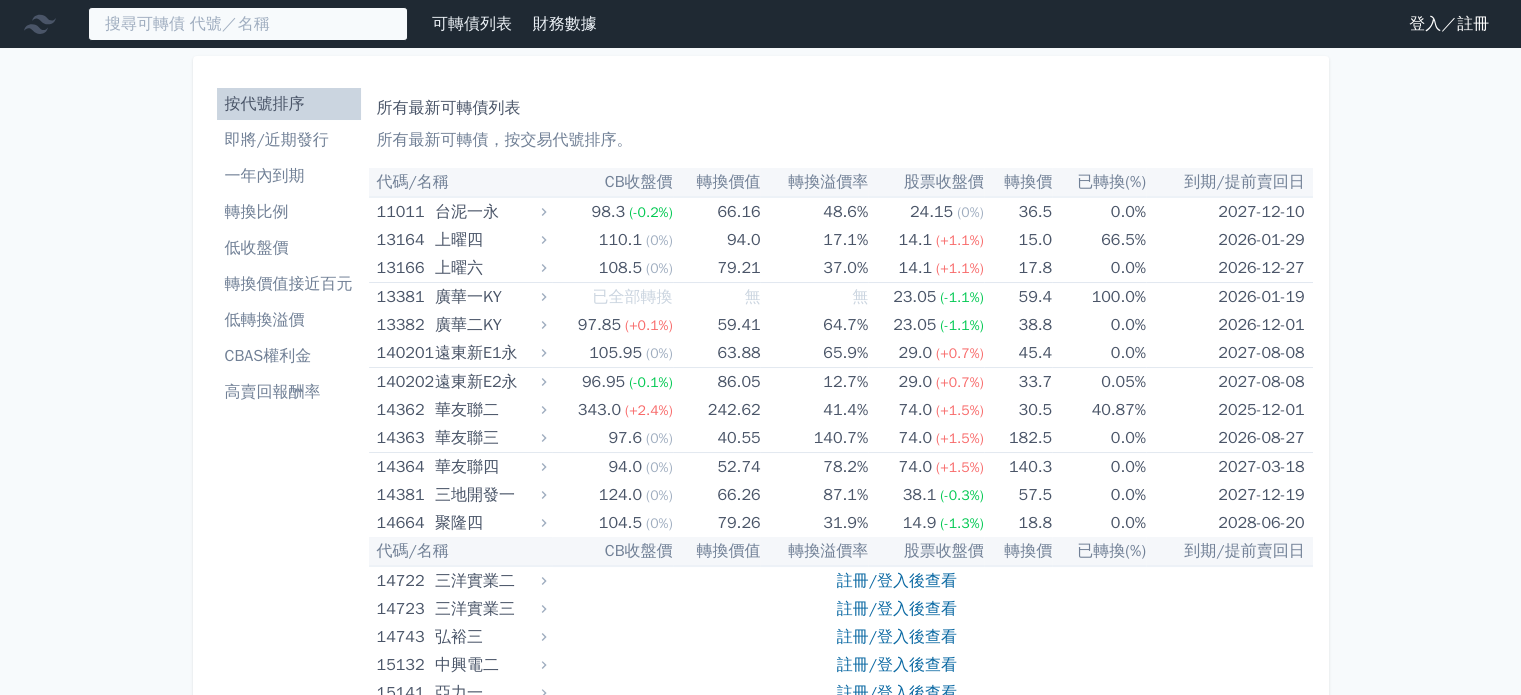 click at bounding box center (248, 24) 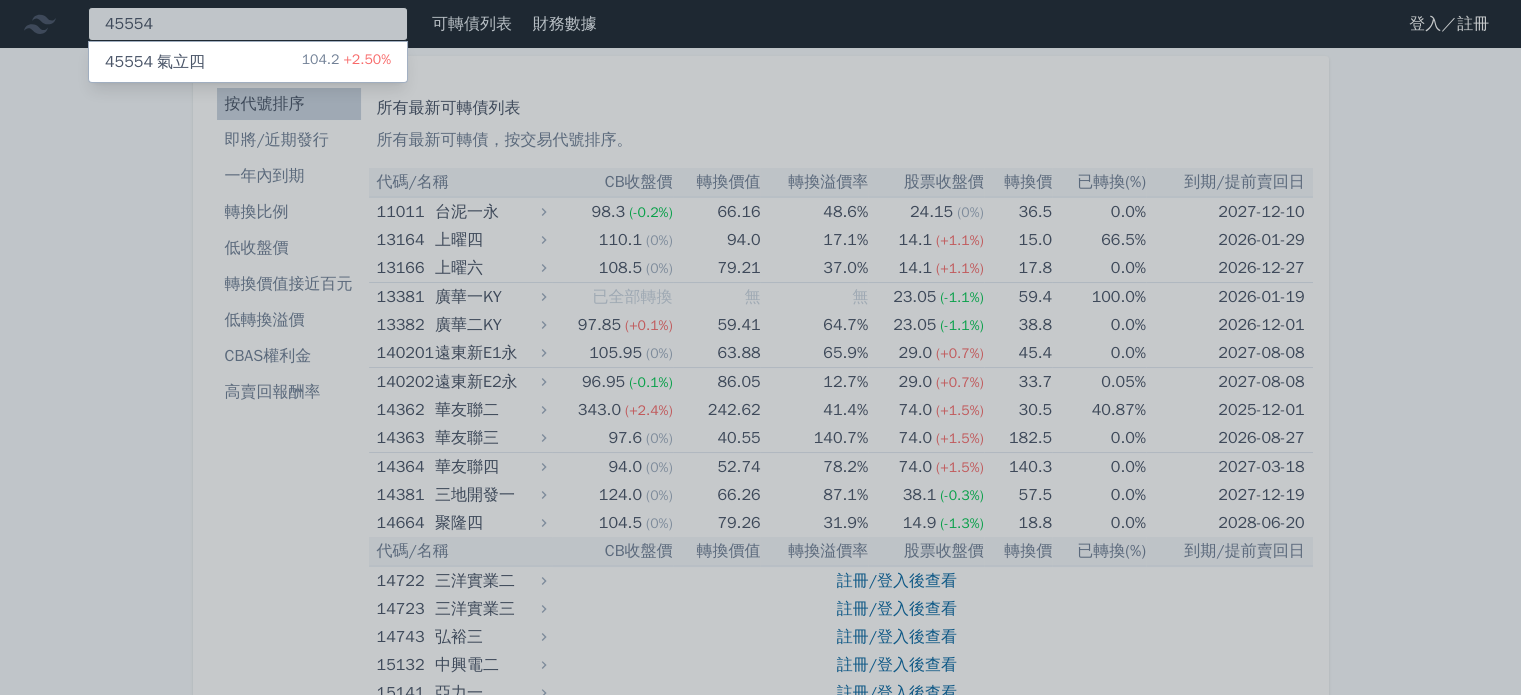 type on "45554" 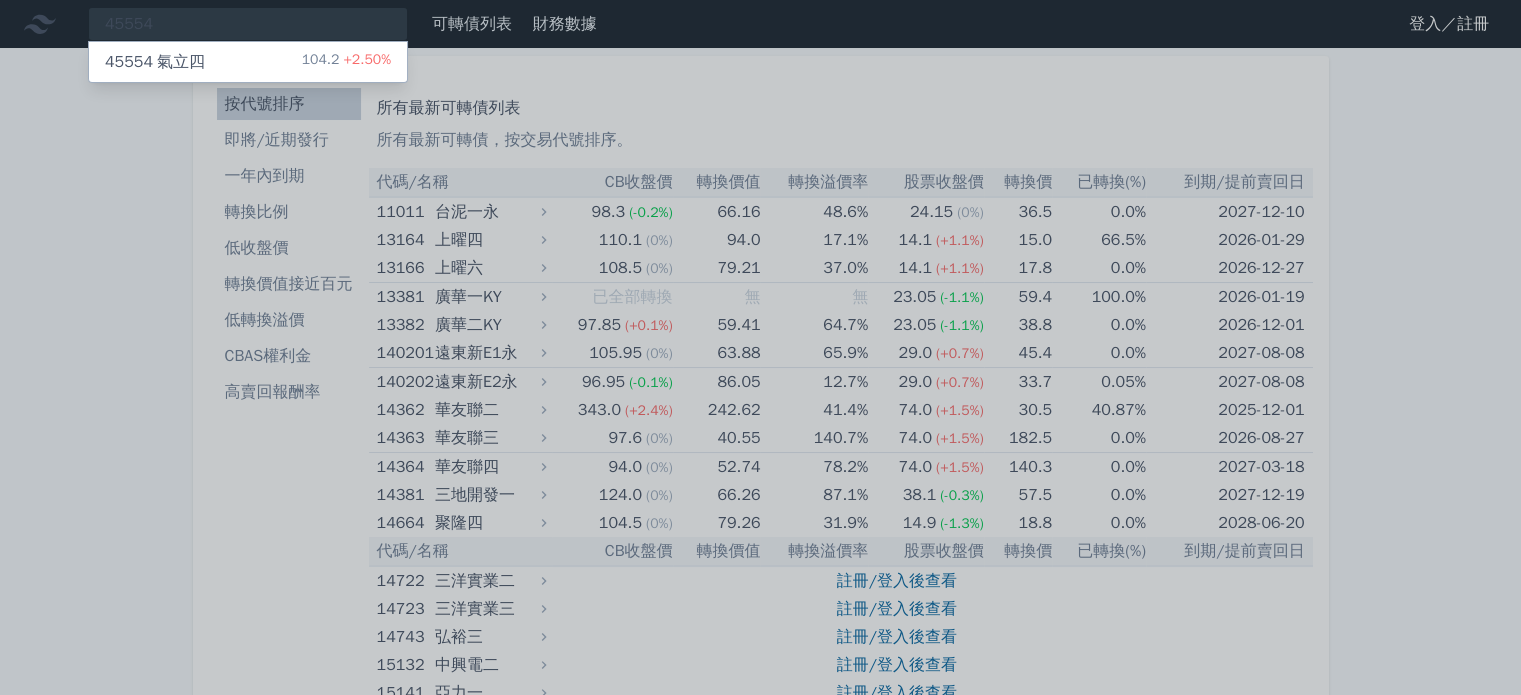 click on "45554 氣立四
104.2 +2.50%" at bounding box center (248, 62) 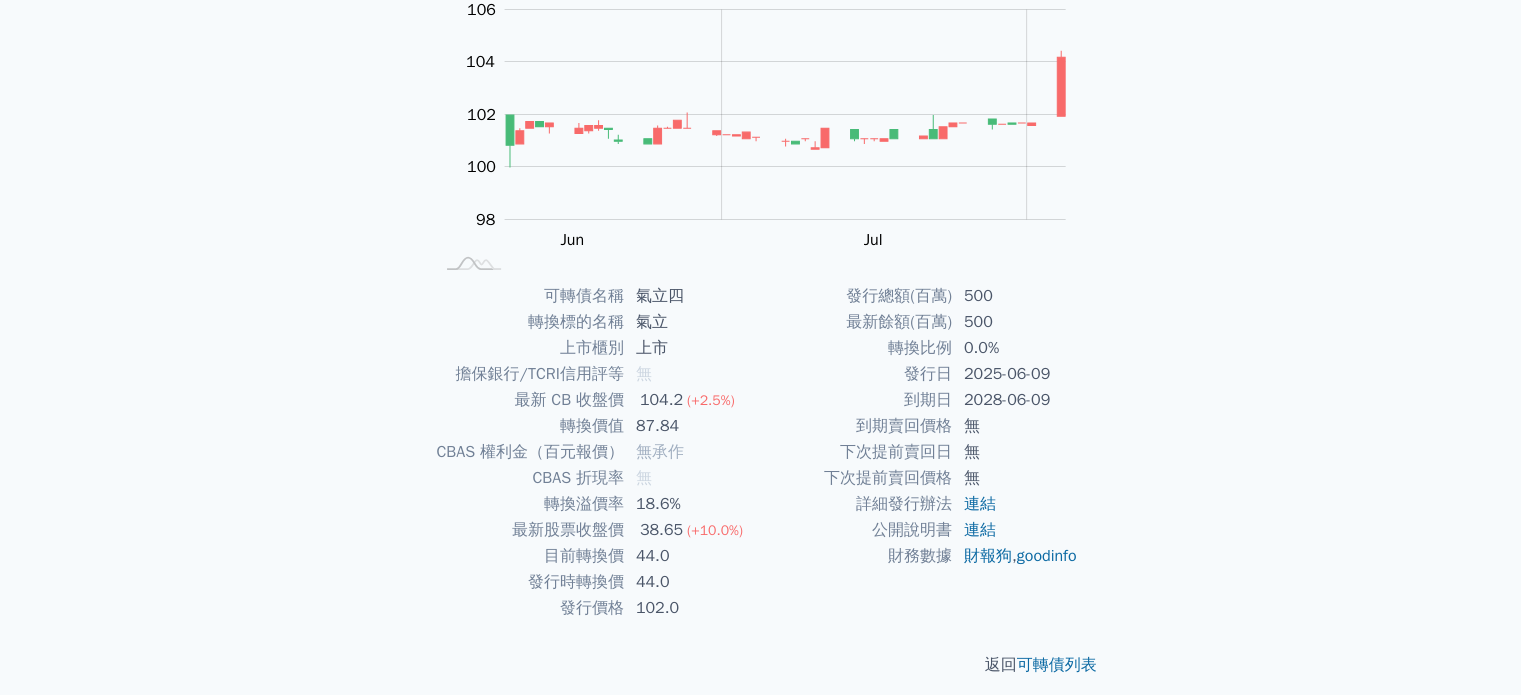 scroll, scrollTop: 231, scrollLeft: 0, axis: vertical 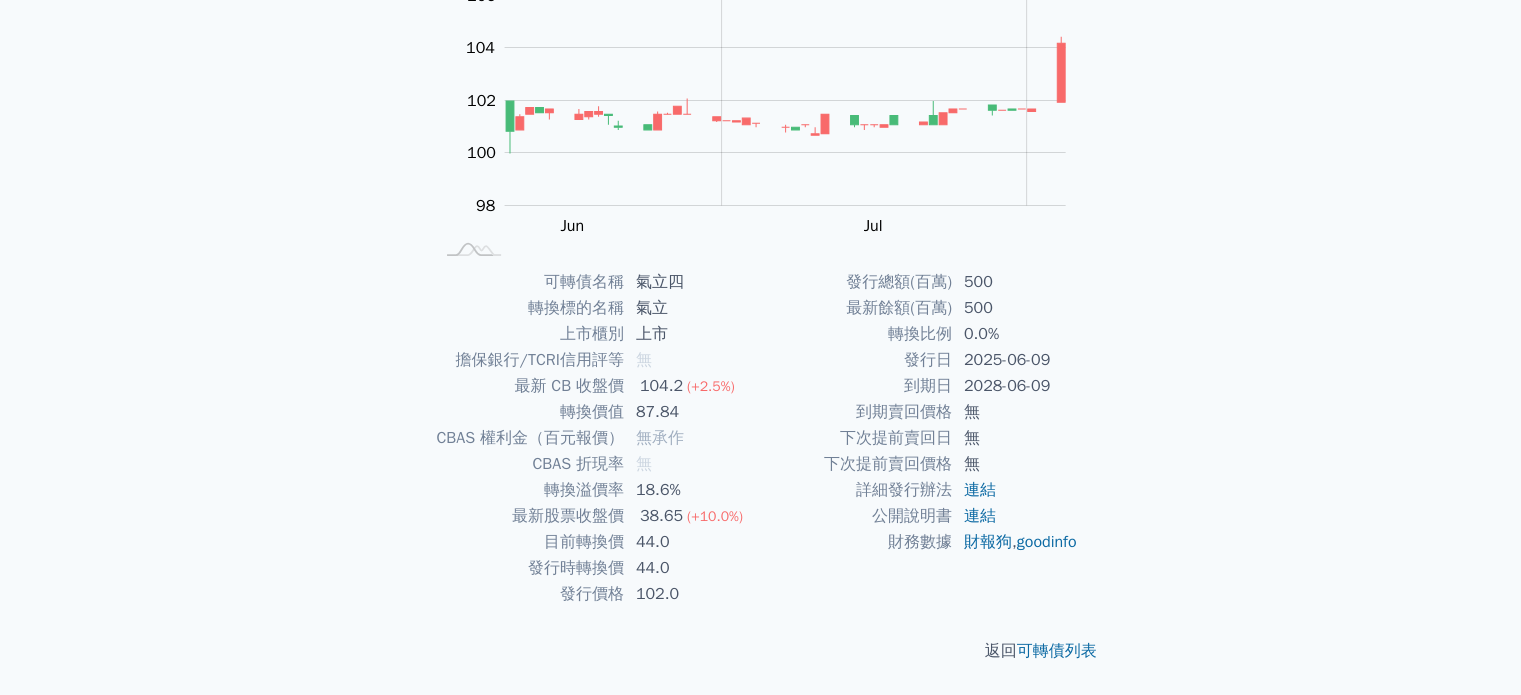 click on "38.65" at bounding box center [661, 516] 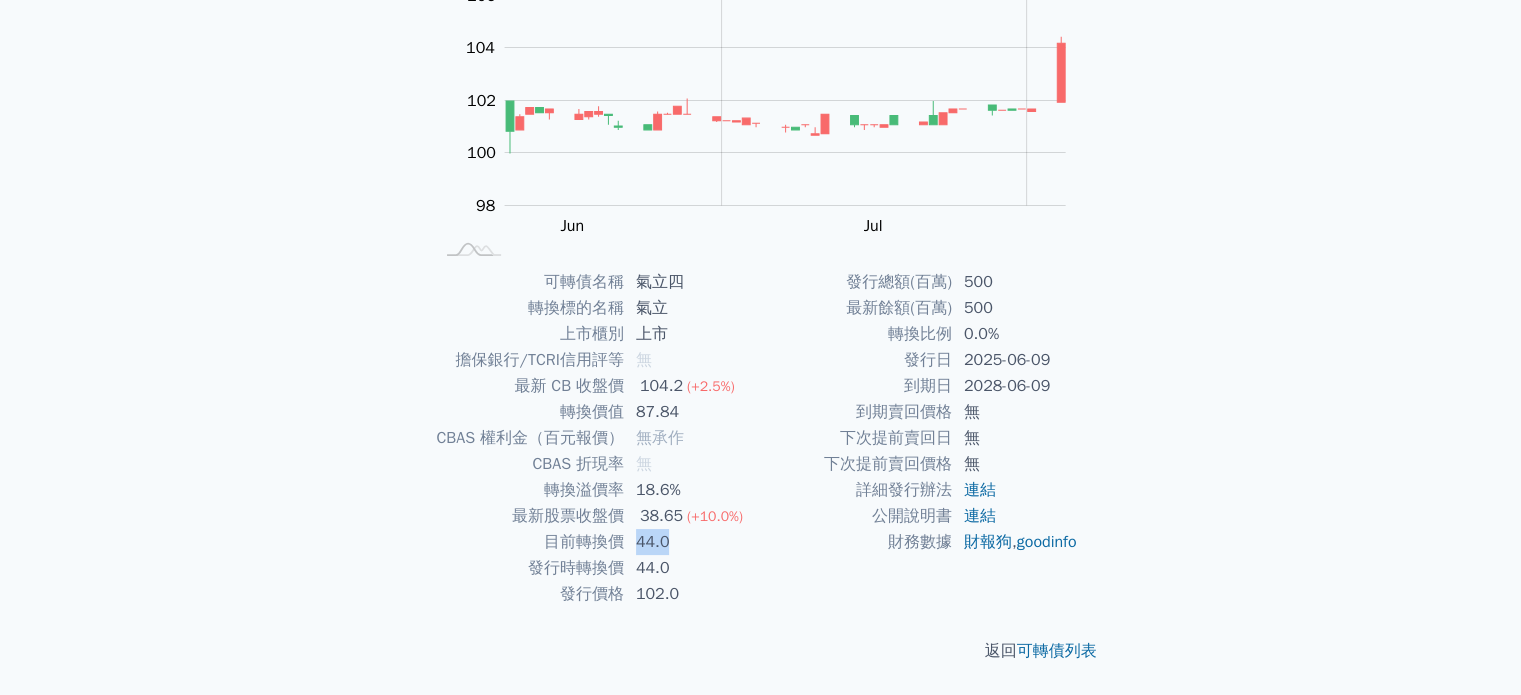 drag, startPoint x: 631, startPoint y: 546, endPoint x: 689, endPoint y: 544, distance: 58.034473 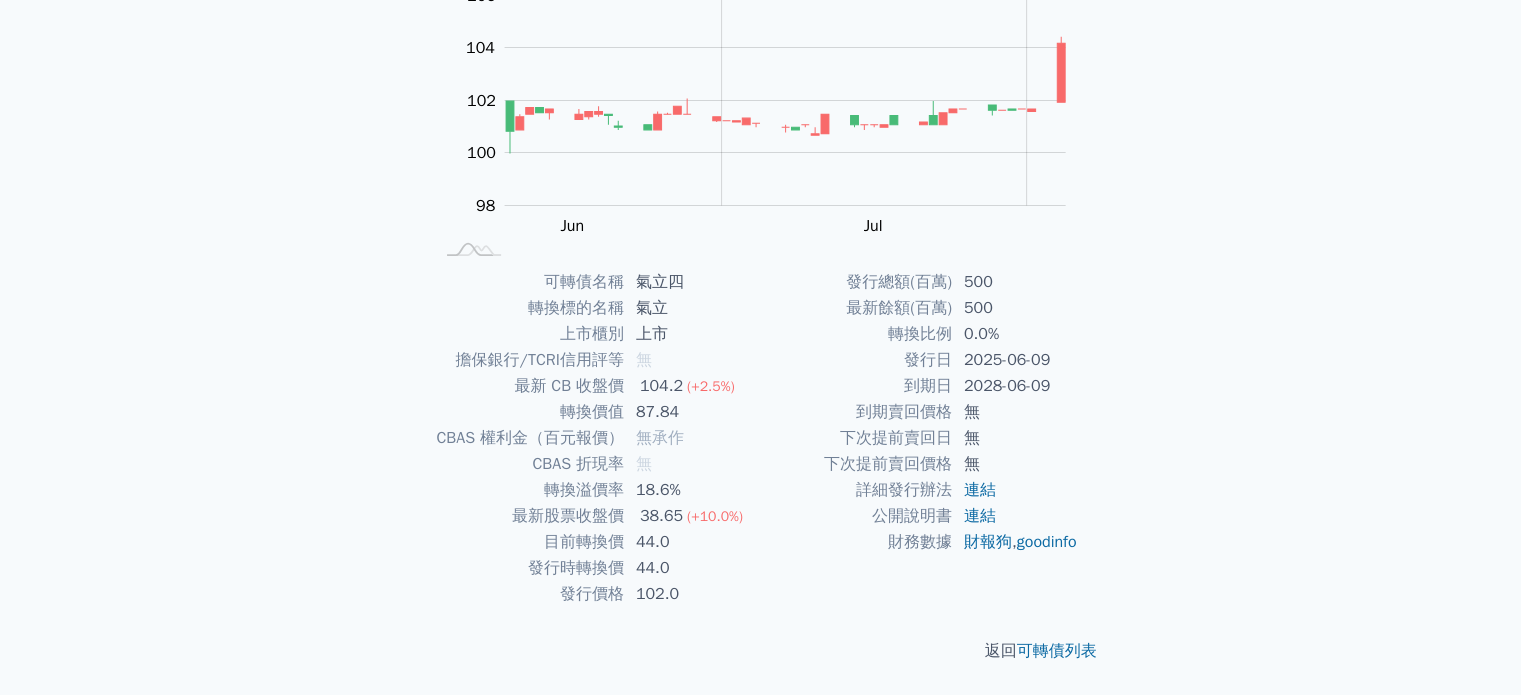 click on "公開說明書" at bounding box center (856, 516) 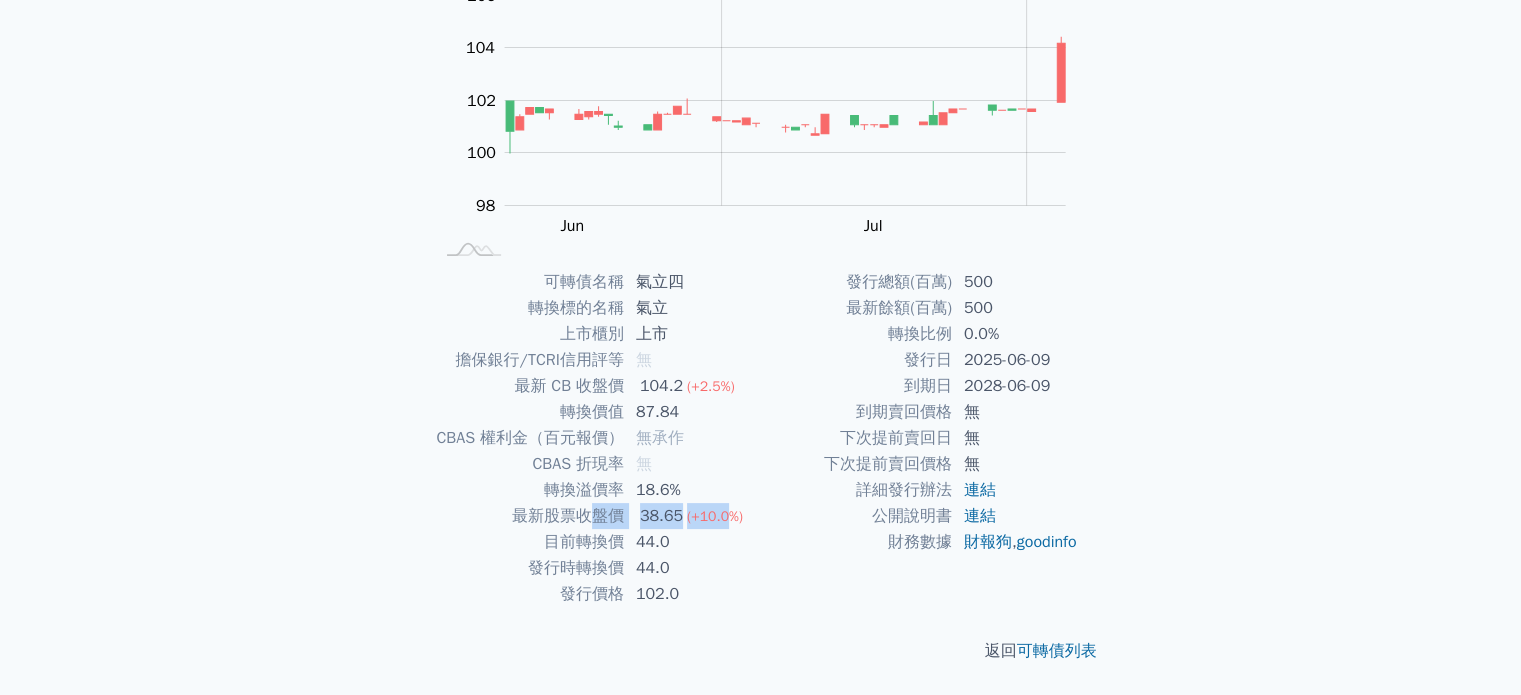drag, startPoint x: 588, startPoint y: 521, endPoint x: 725, endPoint y: 515, distance: 137.13132 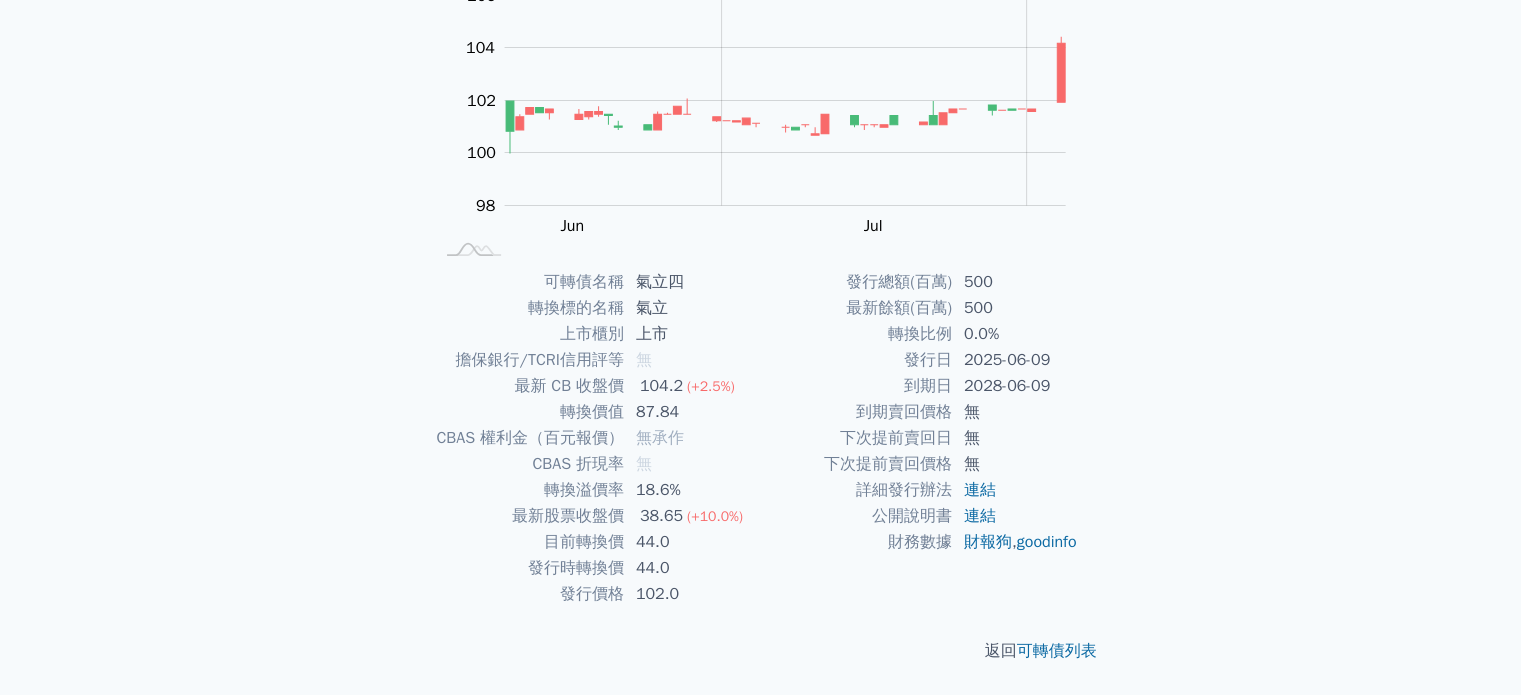 click on "(+10.0%)" at bounding box center (715, 516) 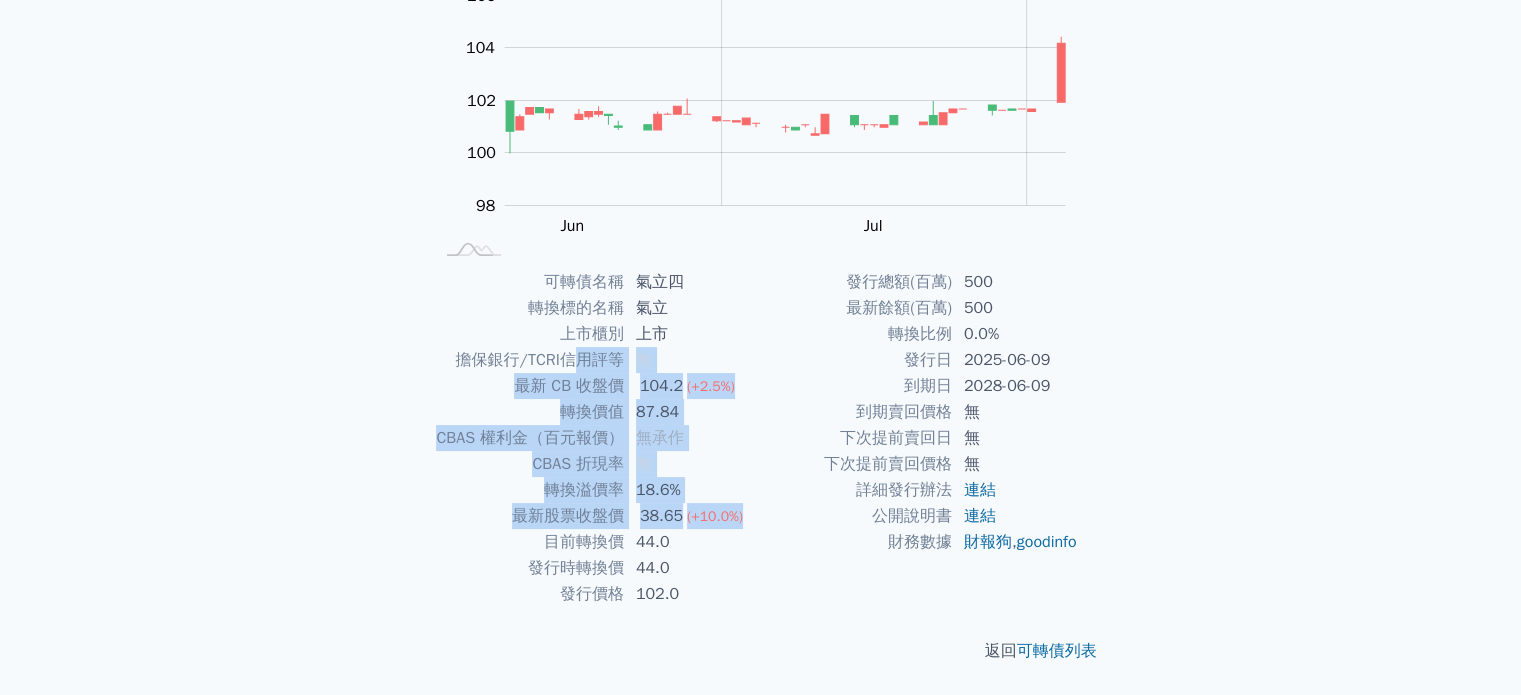 drag, startPoint x: 745, startPoint y: 513, endPoint x: 577, endPoint y: 364, distance: 224.55511 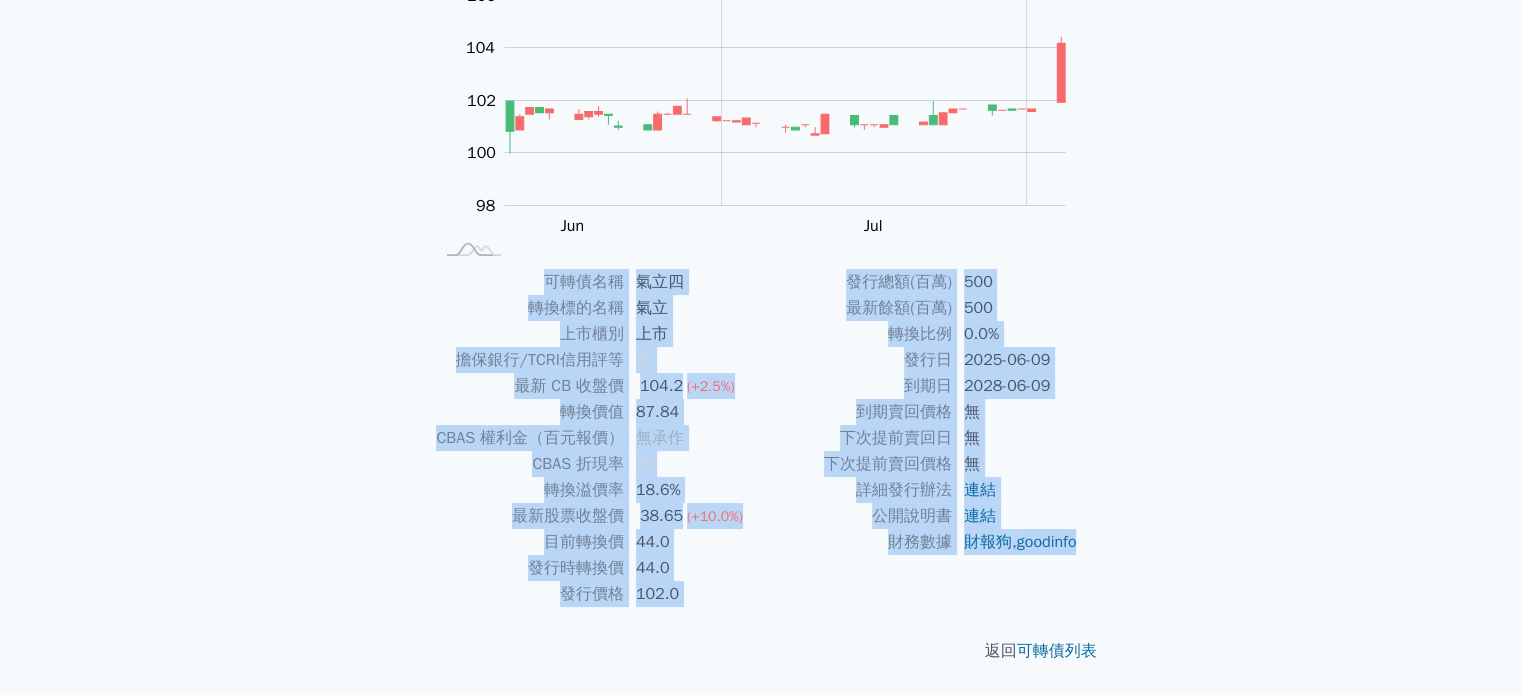 drag, startPoint x: 1056, startPoint y: 573, endPoint x: 453, endPoint y: 264, distance: 677.5618 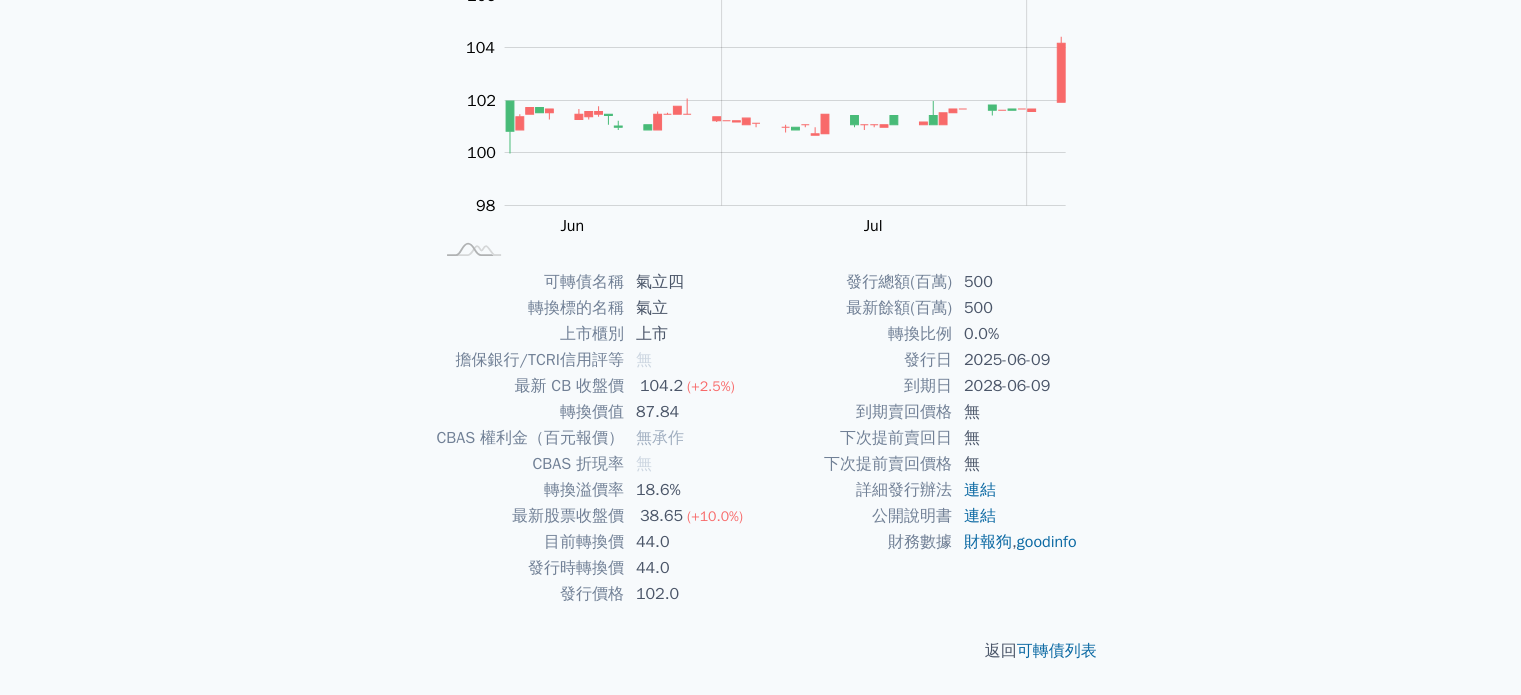 click on "可轉債列表  ›
[NUMBER] [NAME]
[NUMBER] [NAME] 可轉債詳細資訊
Zoom Out [PRICE] [PRICE] [PRICE] [PRICE] [PRICE] [PRICE] [PRICE] [PRICE] [PRICE] [PRICE] [PRICE] L Jun Jul Aug Sep 開: [PRICE] 高: [PRICE] 低: [PRICE] 收: [PRICE] 100% Chart created using amCharts library Aug 04
可轉債名稱
[NAME]
轉換標的名稱
[NAME]
上市櫃別
上市
擔保銀行/TCRI信用評等
無
最新 CB 收盤價
[PRICE] ([PERCENT])
轉換價值
[PRICE]
CBAS 權利金（百元報價）
無承作
CBAS 折現率
無
轉換溢價率
[PERCENT]
最新股票收盤價
[PRICE] ([PERCENT])
目前轉換價
[PRICE]
發行時轉換價
[PRICE]
發行價格" at bounding box center [761, 256] 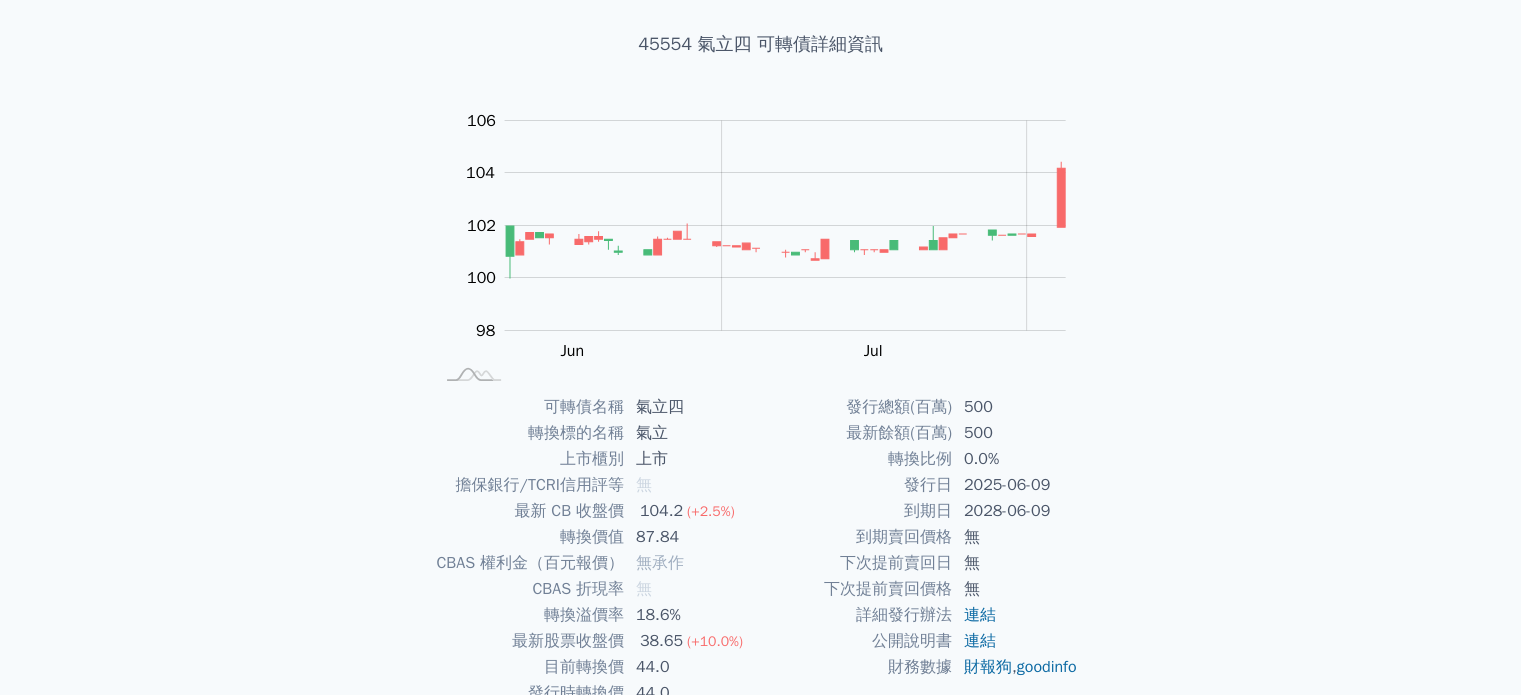 scroll, scrollTop: 0, scrollLeft: 0, axis: both 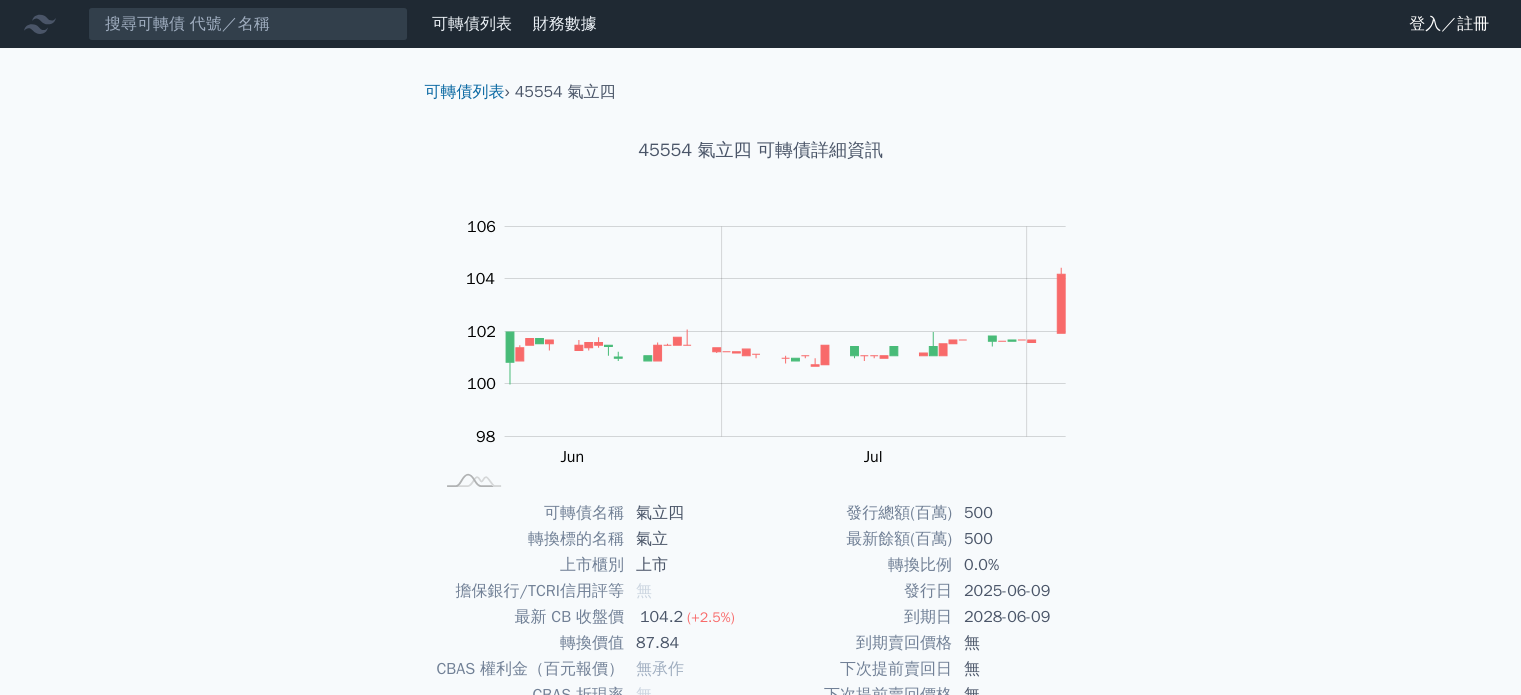 click on "可轉債列表
財務數據
可轉債列表
財務數據
登入／註冊
登入／註冊
可轉債列表  ›
[NUMBER] [NAME]
[NUMBER] [NAME] 可轉債詳細資訊
Zoom Out [PRICE] [PRICE] [PRICE] [PRICE] [PRICE] [PRICE] [PRICE] [PRICE] [PRICE] [PRICE] [PRICE] L Jun Jul Aug Sep 開: [PRICE] 高: [PRICE] 低: [PRICE]" at bounding box center [760, 463] 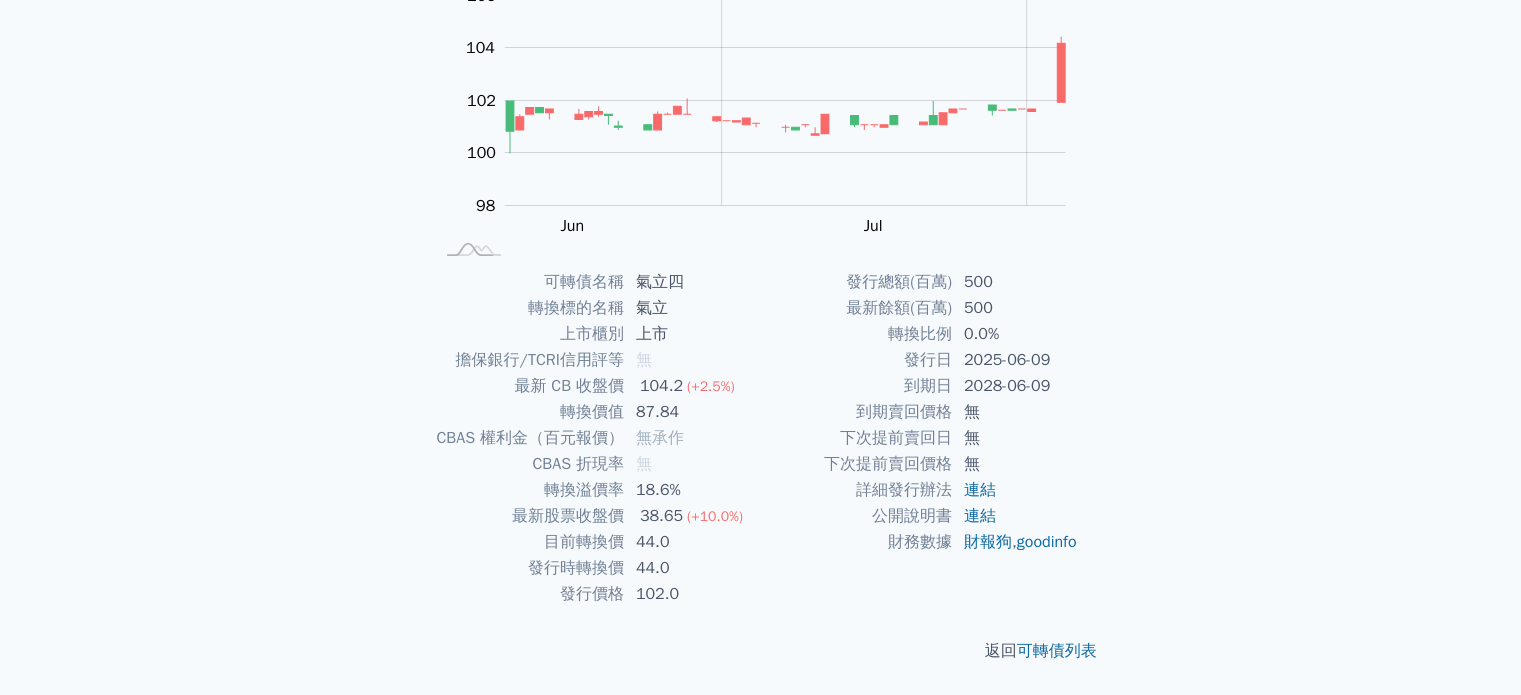 scroll, scrollTop: 0, scrollLeft: 0, axis: both 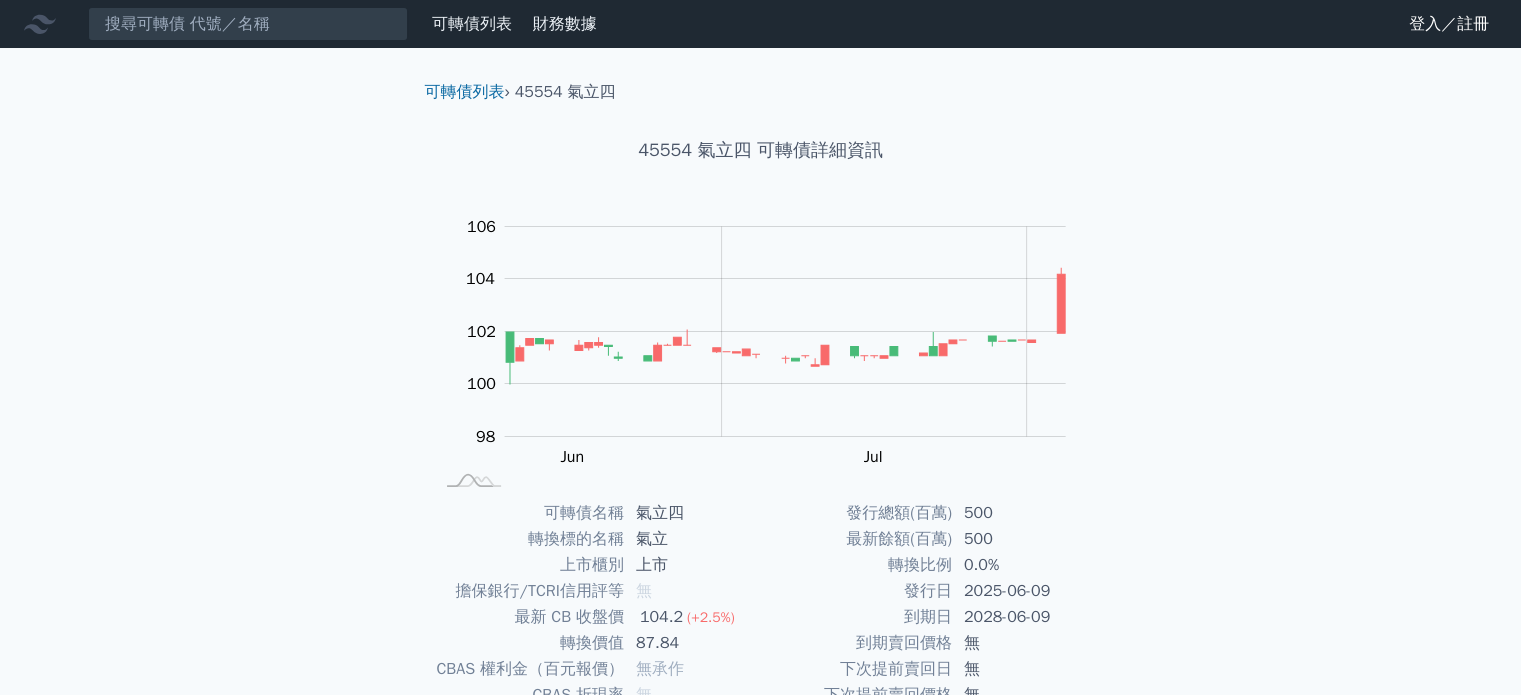 click on "可轉債列表
財務數據
可轉債列表
財務數據
登入／註冊
登入／註冊
可轉債列表  ›
[NUMBER] [NAME]
[NUMBER] [NAME] 可轉債詳細資訊
Zoom Out [PRICE] [PRICE] [PRICE] [PRICE] [PRICE] [PRICE] [PRICE] [PRICE] [PRICE] [PRICE] [PRICE] L Jun Jul Aug Sep 開: [PRICE] 高: [PRICE] 低: [PRICE]" at bounding box center [760, 463] 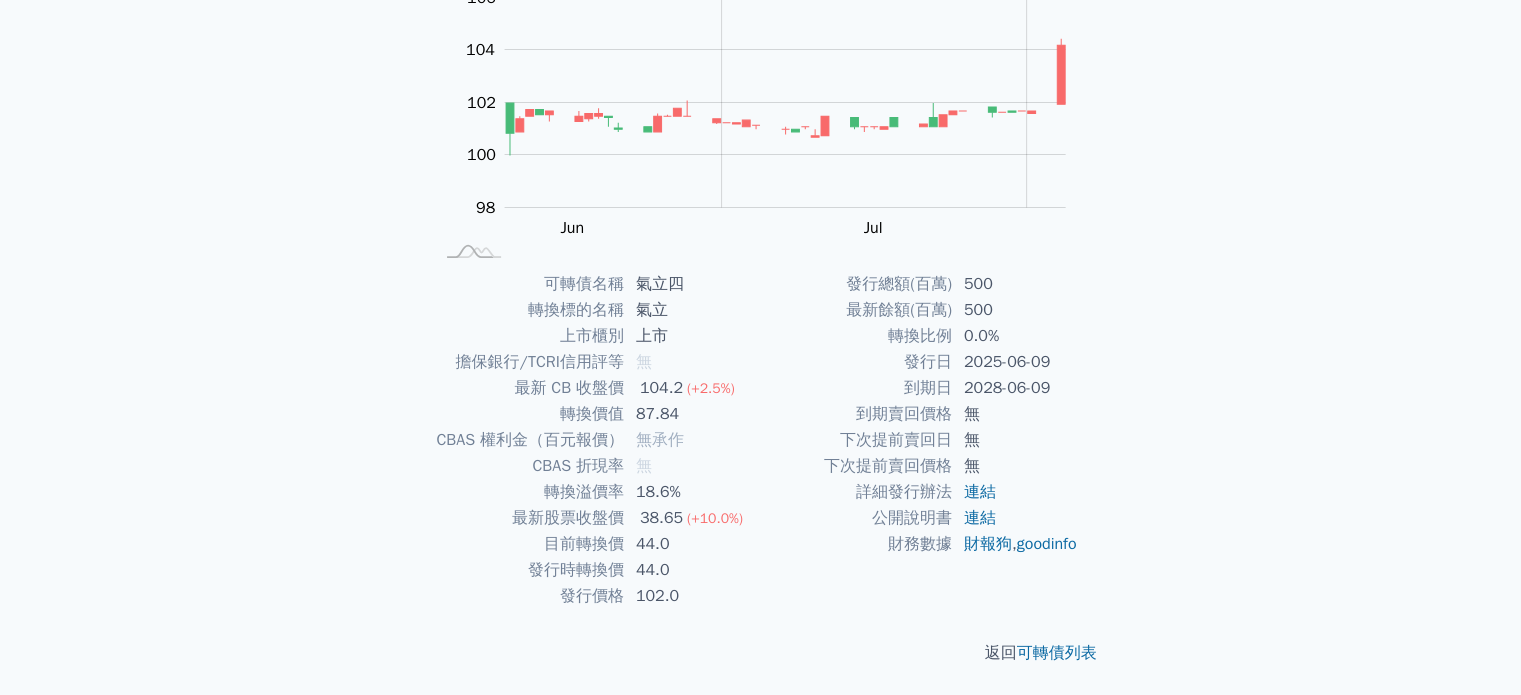 scroll, scrollTop: 231, scrollLeft: 0, axis: vertical 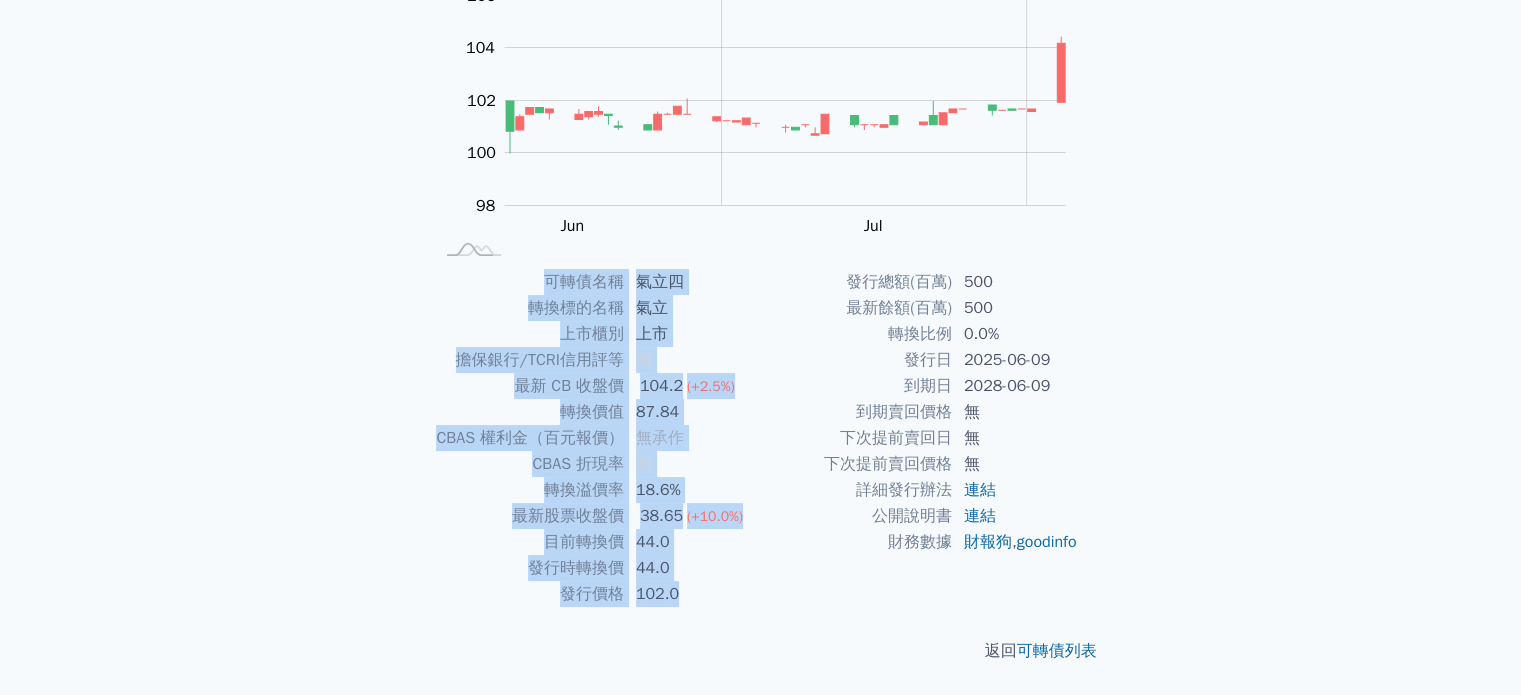 drag, startPoint x: 440, startPoint y: 256, endPoint x: 1108, endPoint y: 568, distance: 737.2706 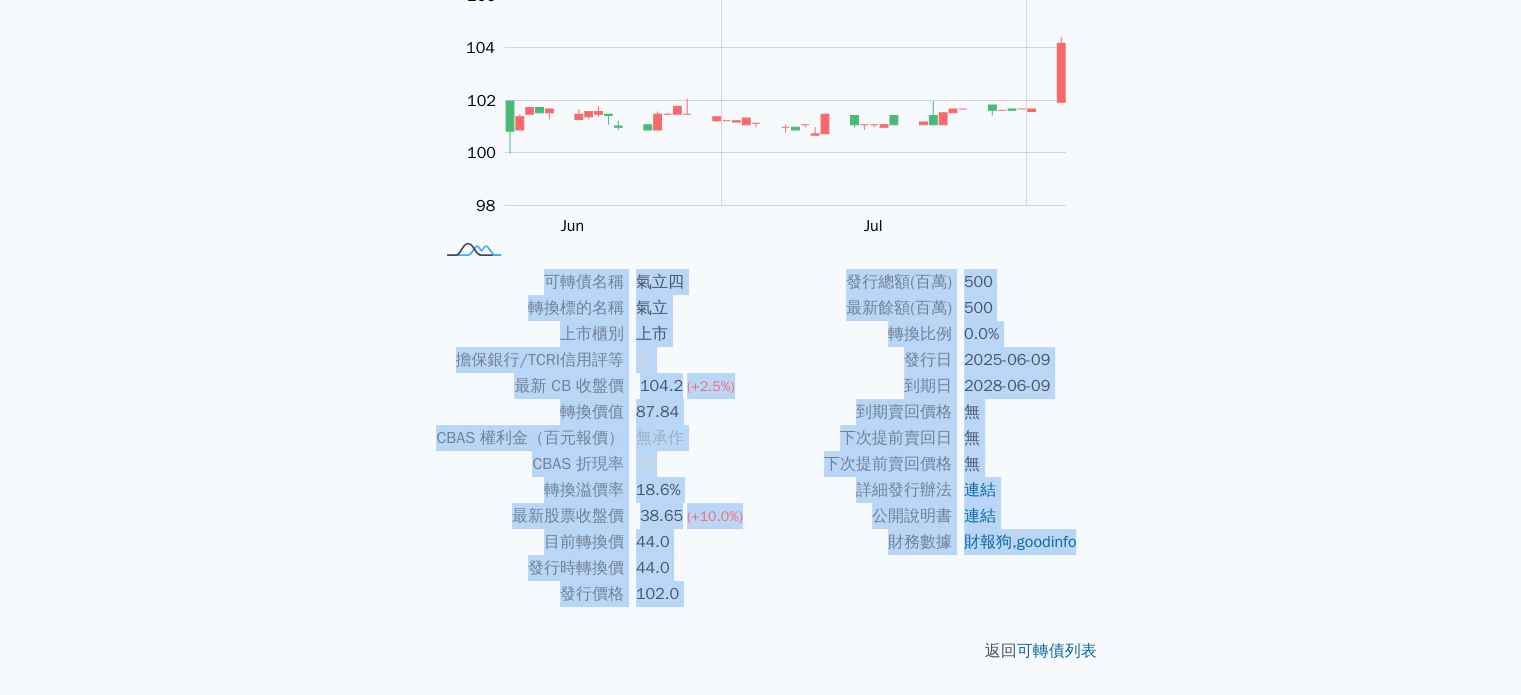 drag, startPoint x: 1108, startPoint y: 568, endPoint x: 499, endPoint y: 259, distance: 682.90704 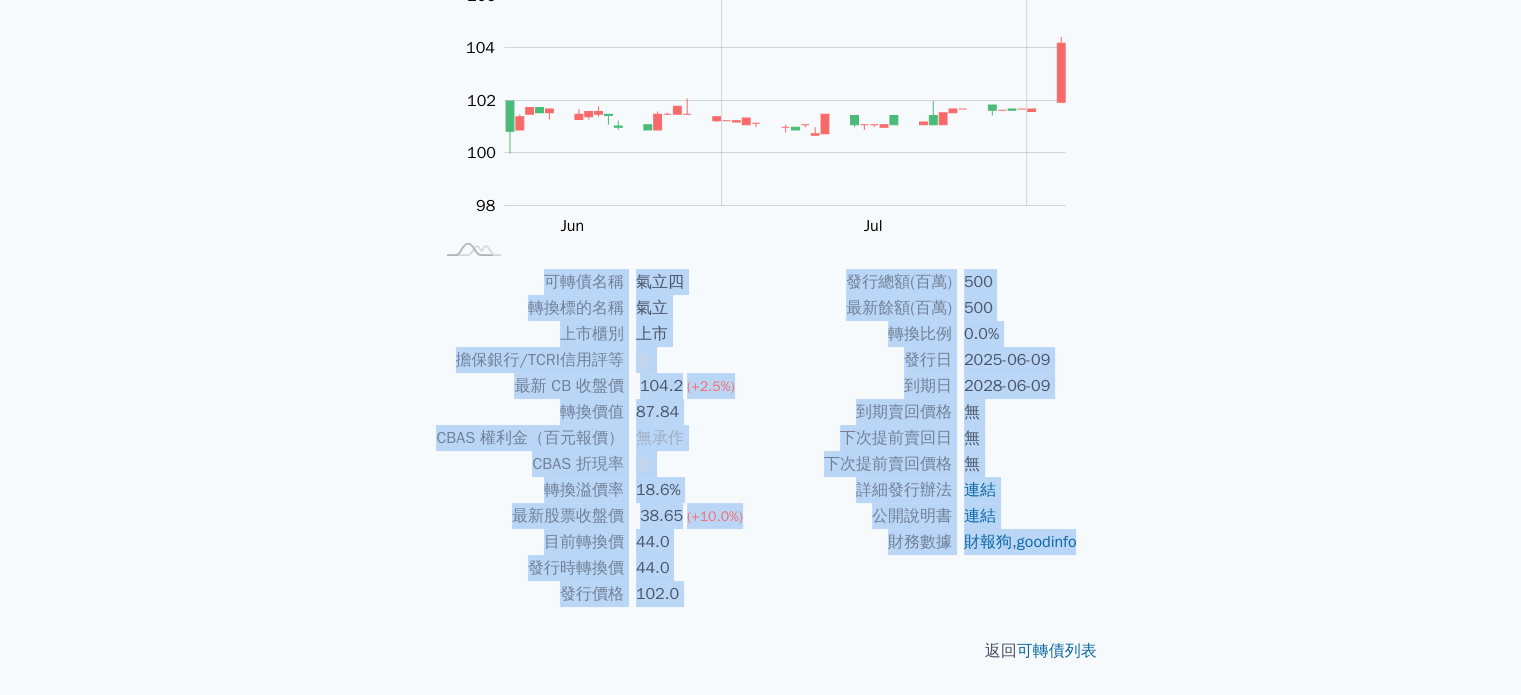 click on "可轉債名稱" at bounding box center [528, 282] 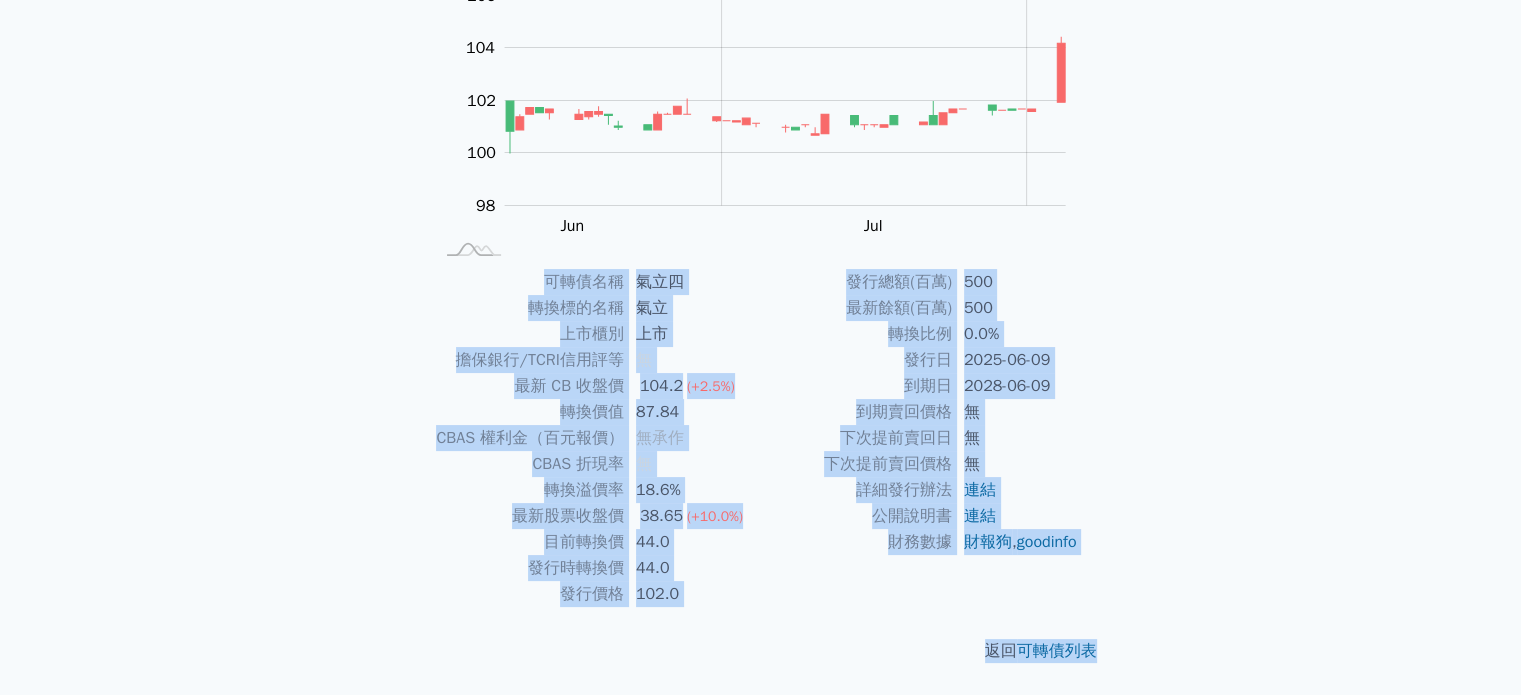 drag, startPoint x: 488, startPoint y: 279, endPoint x: 1240, endPoint y: 615, distance: 823.6504 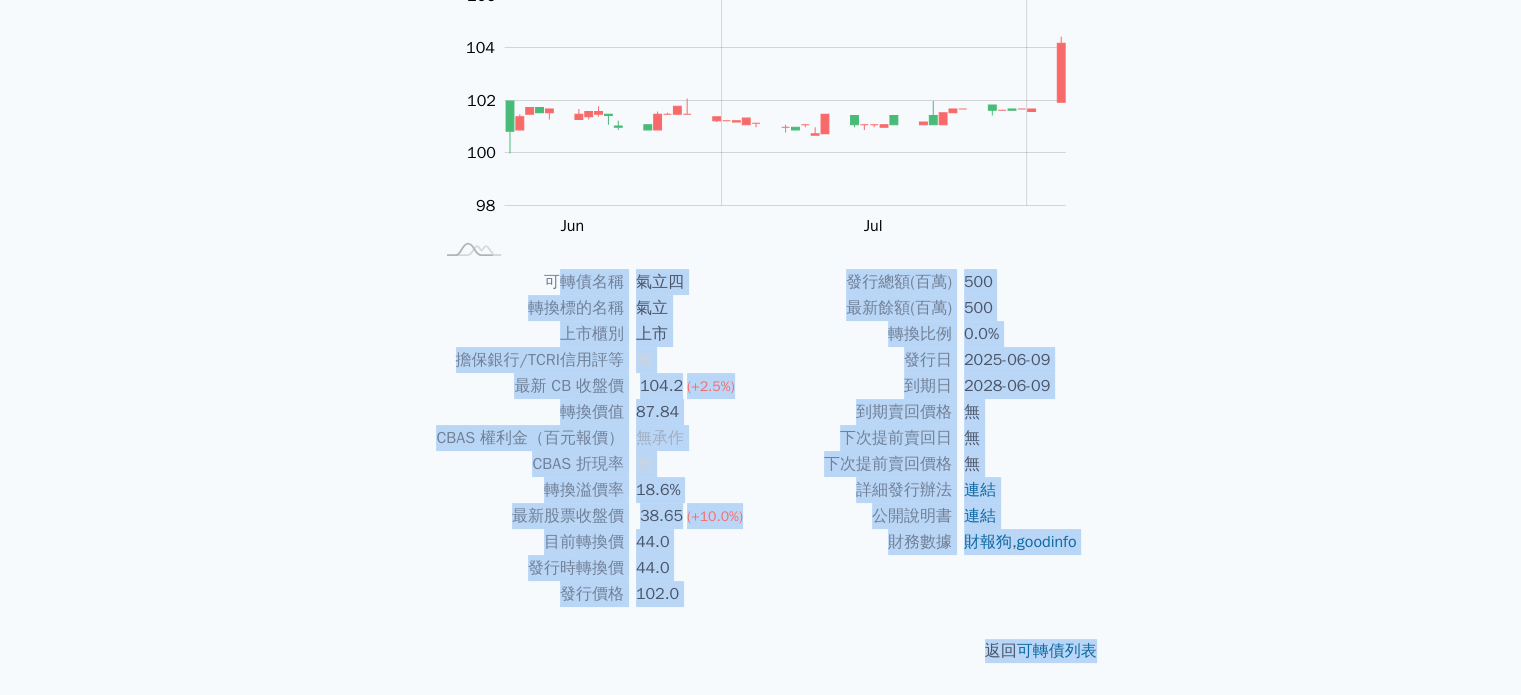drag, startPoint x: 493, startPoint y: 276, endPoint x: 554, endPoint y: 283, distance: 61.400326 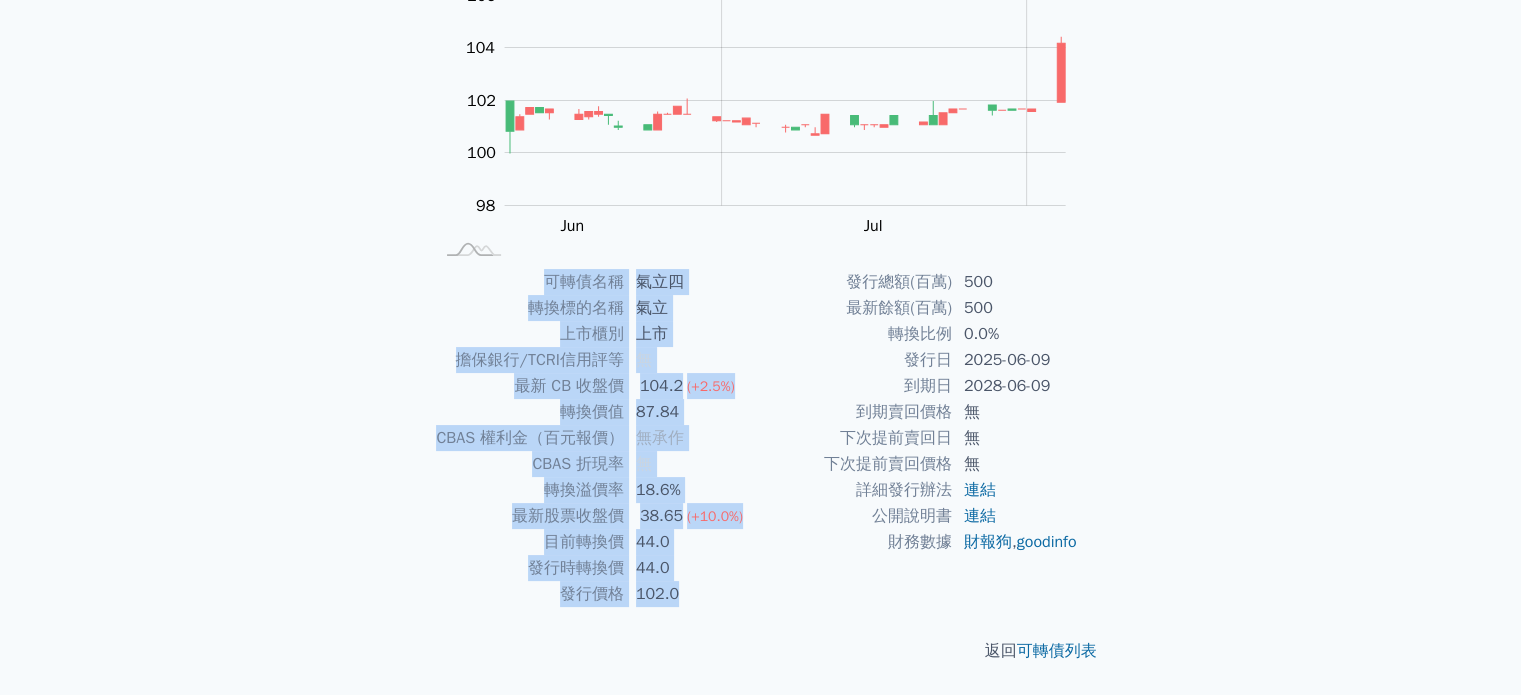 drag, startPoint x: 530, startPoint y: 283, endPoint x: 1232, endPoint y: 577, distance: 761.0782 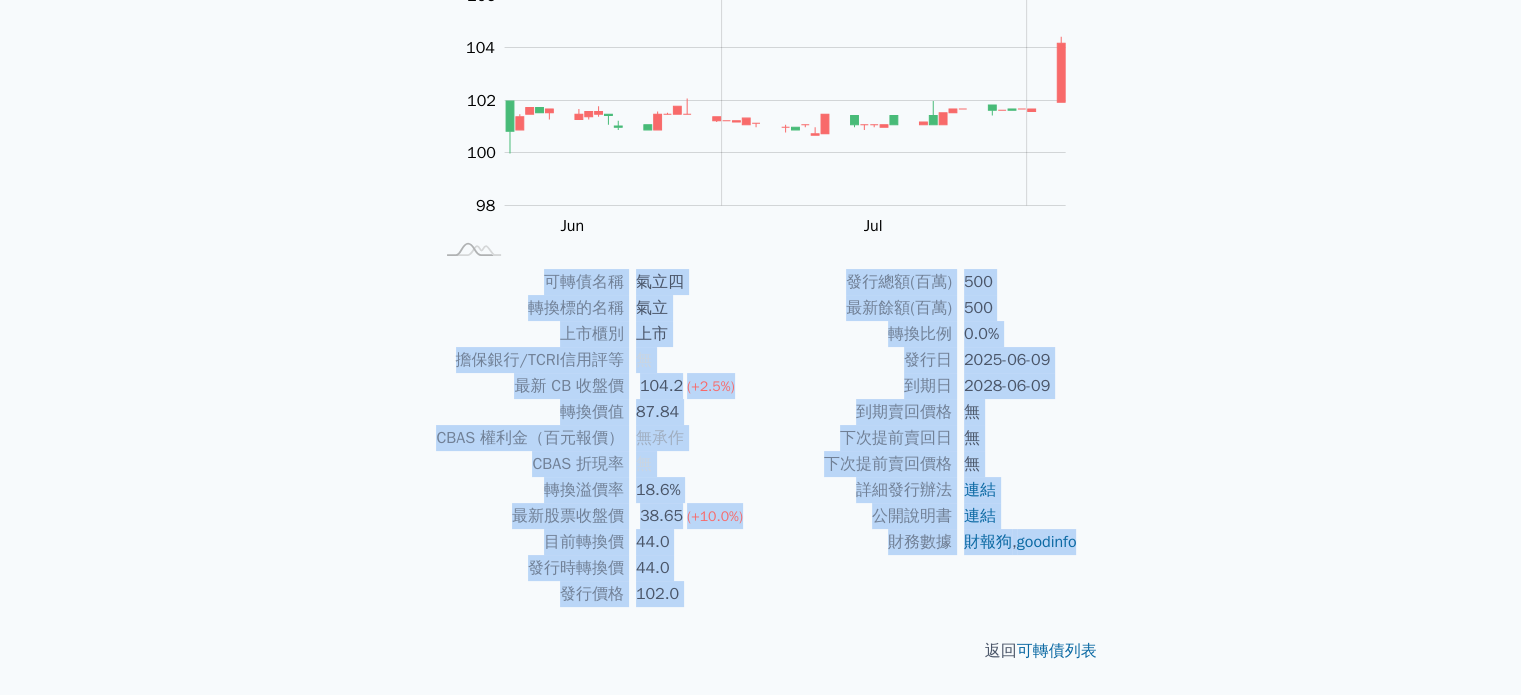 drag, startPoint x: 1232, startPoint y: 577, endPoint x: 508, endPoint y: 254, distance: 792.7831 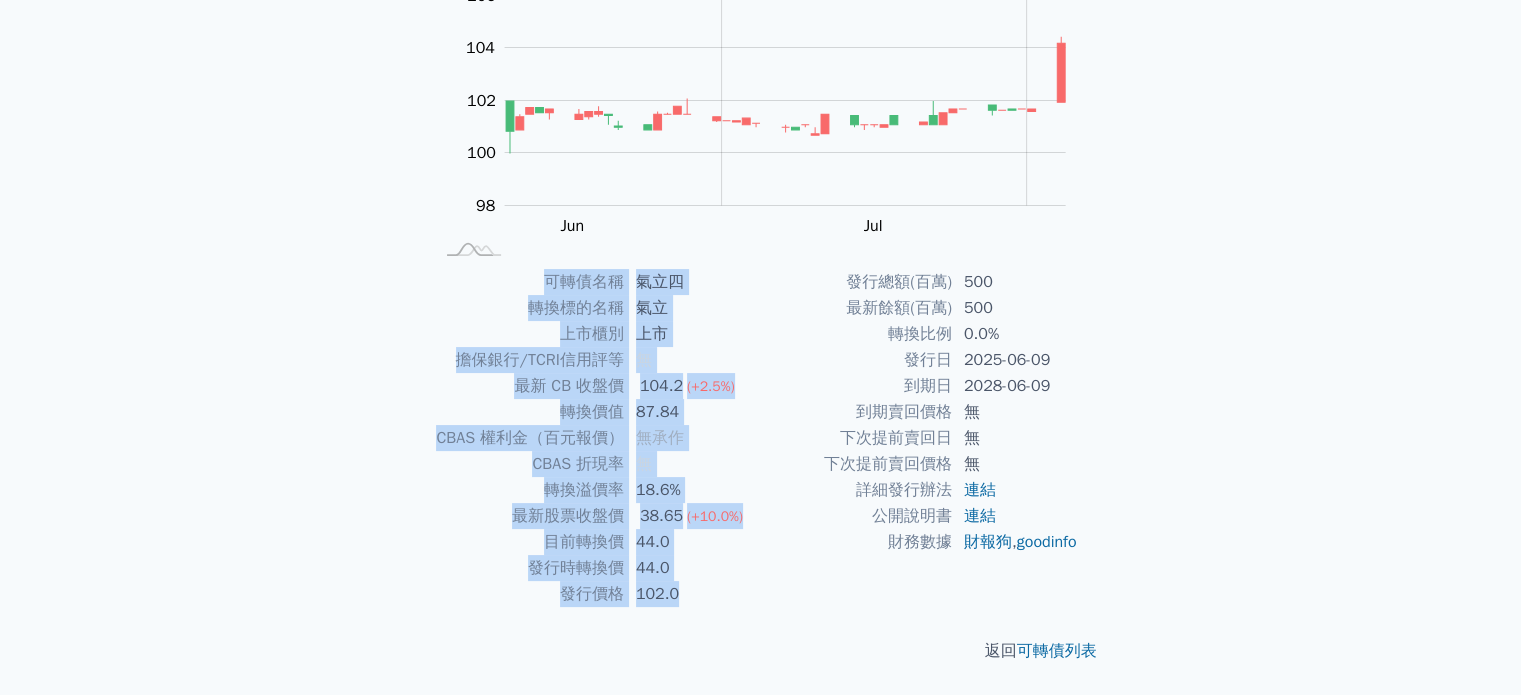 drag, startPoint x: 529, startPoint y: 272, endPoint x: 1146, endPoint y: 579, distance: 689.1575 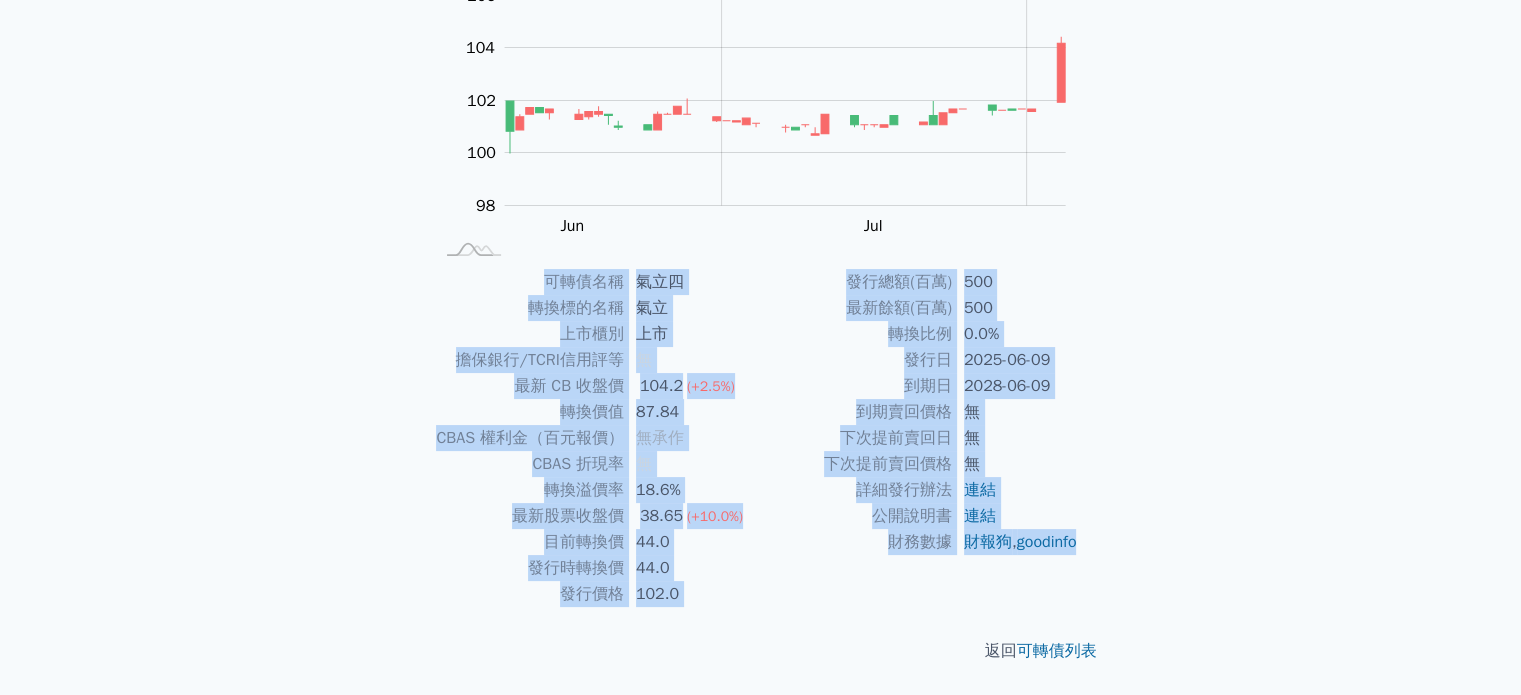 drag, startPoint x: 1146, startPoint y: 579, endPoint x: 498, endPoint y: 267, distance: 719.1996 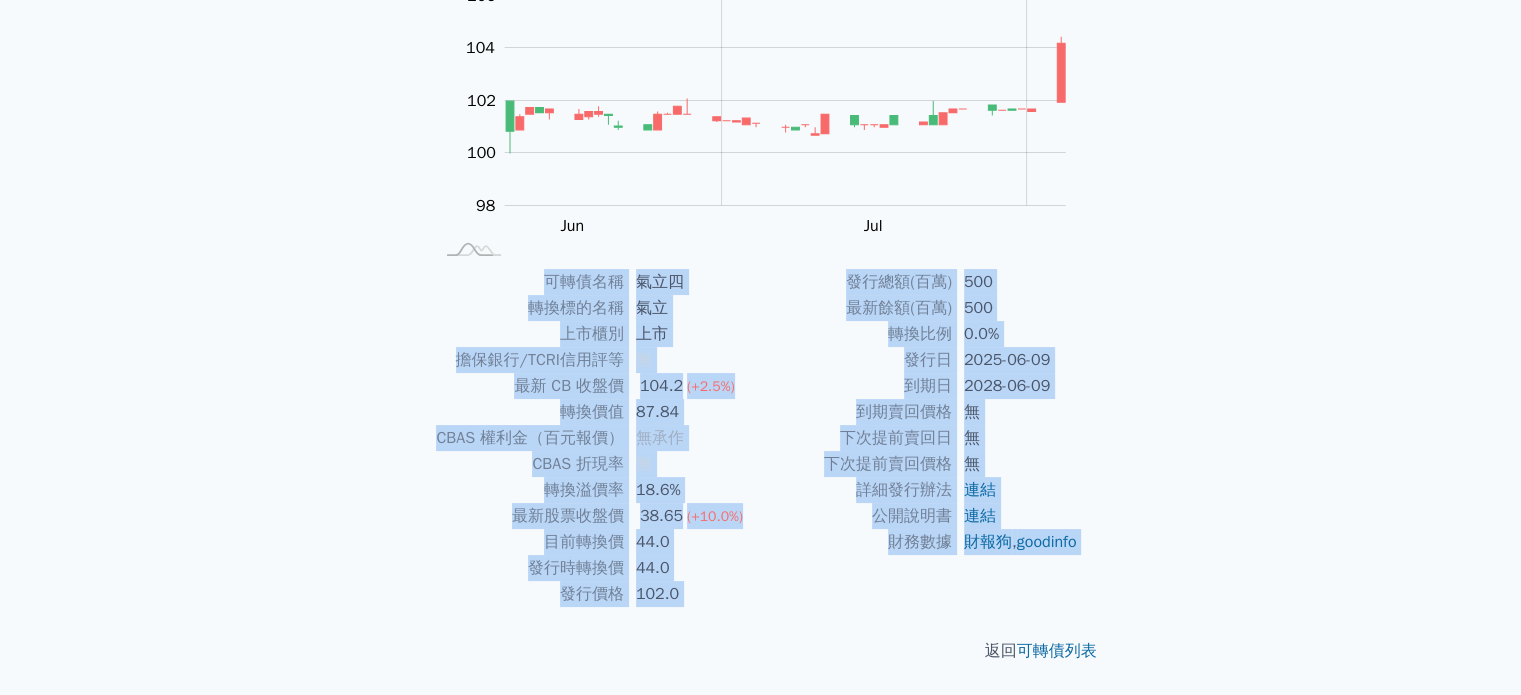 drag, startPoint x: 498, startPoint y: 267, endPoint x: 1213, endPoint y: 575, distance: 778.51715 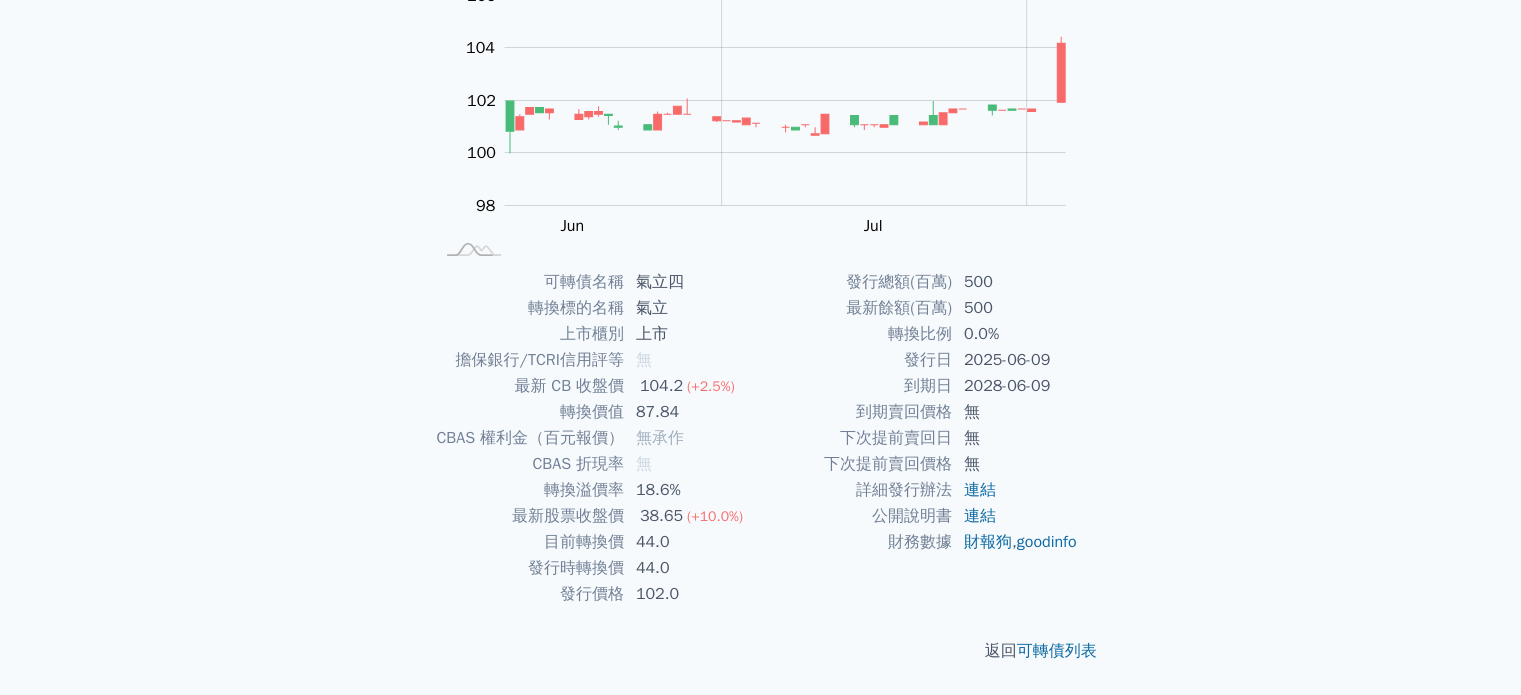 click on "可轉債列表
財務數據
可轉債列表
財務數據
登入／註冊
登入／註冊
可轉債列表  ›
[NUMBER] [NAME]
[NUMBER] [NAME] 可轉債詳細資訊
Zoom Out [PRICE] [PRICE] [PRICE] [PRICE] [PRICE] [PRICE] [PRICE] [PRICE] [PRICE] [PRICE] [PRICE] L Jun Jul Aug Sep 開: [PRICE] 高: [PRICE] 低: [PRICE]" at bounding box center (760, 232) 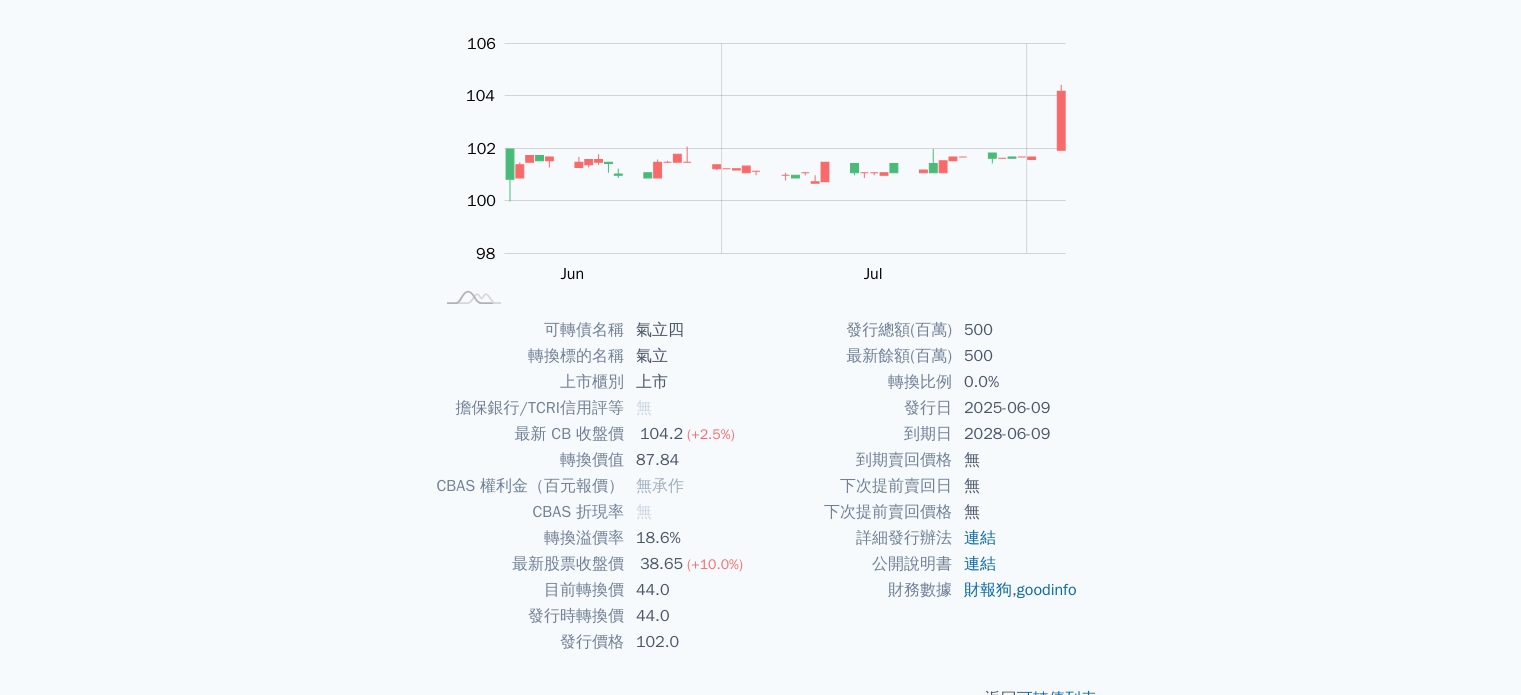 scroll, scrollTop: 231, scrollLeft: 0, axis: vertical 